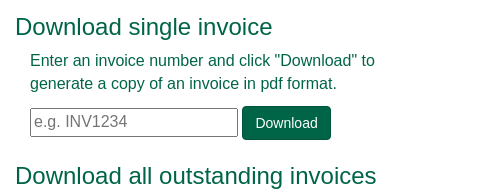 scroll, scrollTop: 100, scrollLeft: 0, axis: vertical 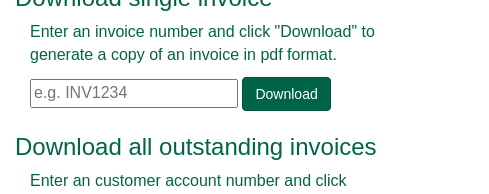 click at bounding box center [134, 93] 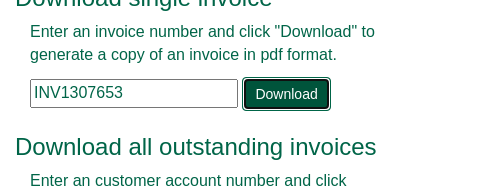 click on "Download" at bounding box center [286, 94] 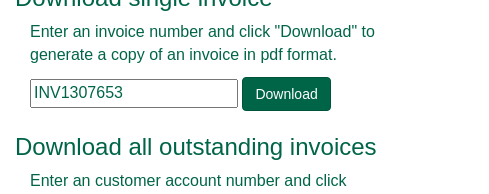click on "INV1307653" at bounding box center (134, 93) 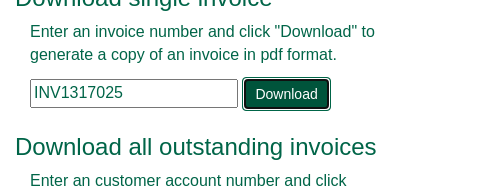 click on "Download" at bounding box center (286, 94) 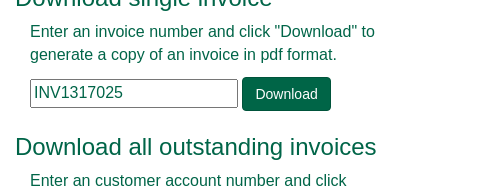 click on "INV1317025" at bounding box center (134, 93) 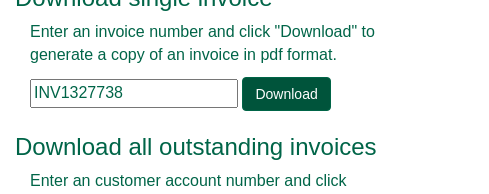 type on "INV1327738" 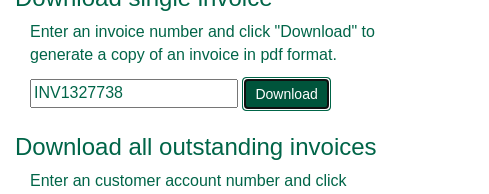 click on "Download" at bounding box center (286, 94) 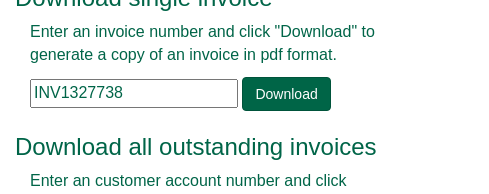 click on "Invoice tools
Download single invoice
Enter an invoice number and click "Download" to generate a copy of an invoice in pdf format.
INV1327738
Download
Please enter invoice no
Invalid invoice number
Download all outstanding invoices
Enter an customer account number and click "Download" to generate a zip archive of all outstanding invoices in pdf format.
[EMAIL_ADDRESS][DOMAIN_NAME] . Download" at bounding box center [244, 146] 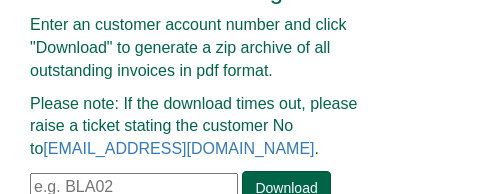 scroll, scrollTop: 299, scrollLeft: 0, axis: vertical 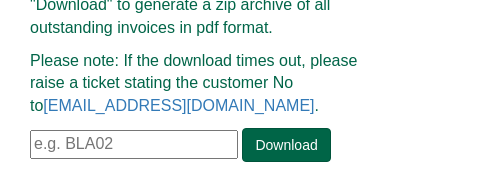 drag, startPoint x: 129, startPoint y: 134, endPoint x: 82, endPoint y: 126, distance: 47.67599 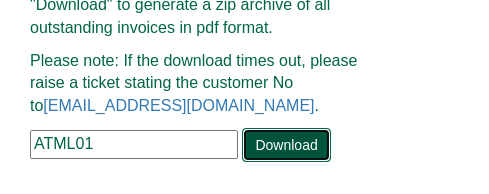 click on "Download" at bounding box center [286, 145] 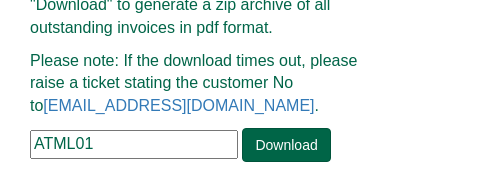 click on "ATML01" at bounding box center (134, 144) 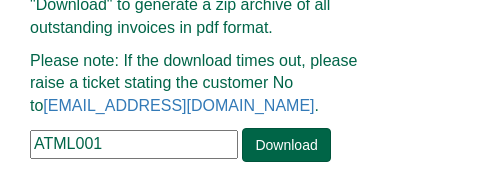 type on "ATML001" 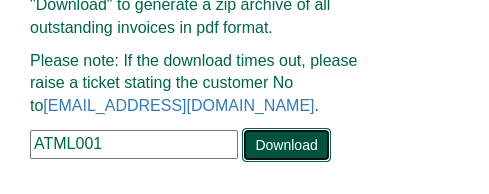 click on "Download" at bounding box center [286, 145] 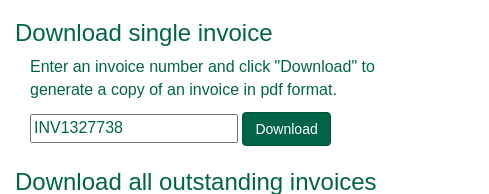 scroll, scrollTop: 100, scrollLeft: 0, axis: vertical 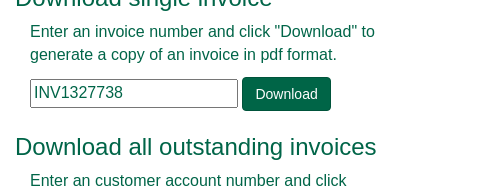 drag, startPoint x: 133, startPoint y: 91, endPoint x: -30, endPoint y: 80, distance: 163.37074 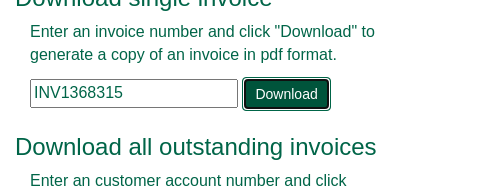 click on "Download" at bounding box center (286, 94) 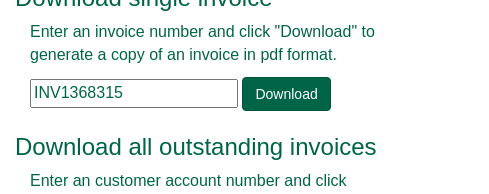 click on "Download all outstanding invoices" at bounding box center (207, 147) 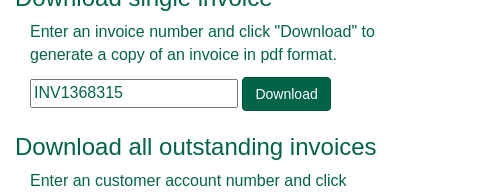 click on "INV1368315" at bounding box center (134, 93) 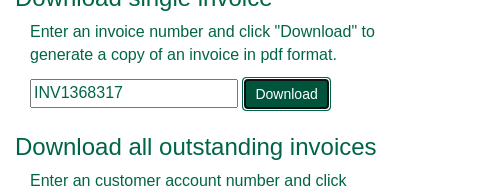 click on "Download" at bounding box center [286, 94] 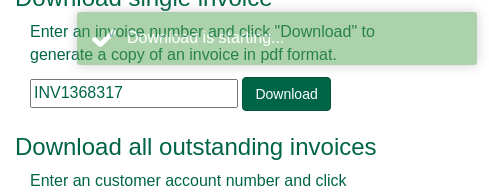 click on "INV1368317" at bounding box center (134, 93) 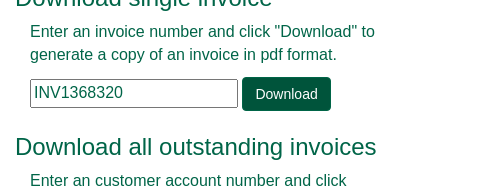 type on "INV1368320" 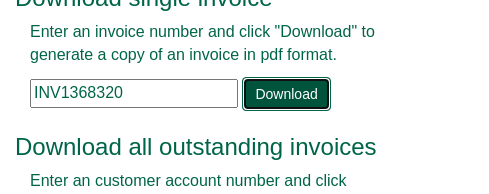 click on "Download" at bounding box center [286, 94] 